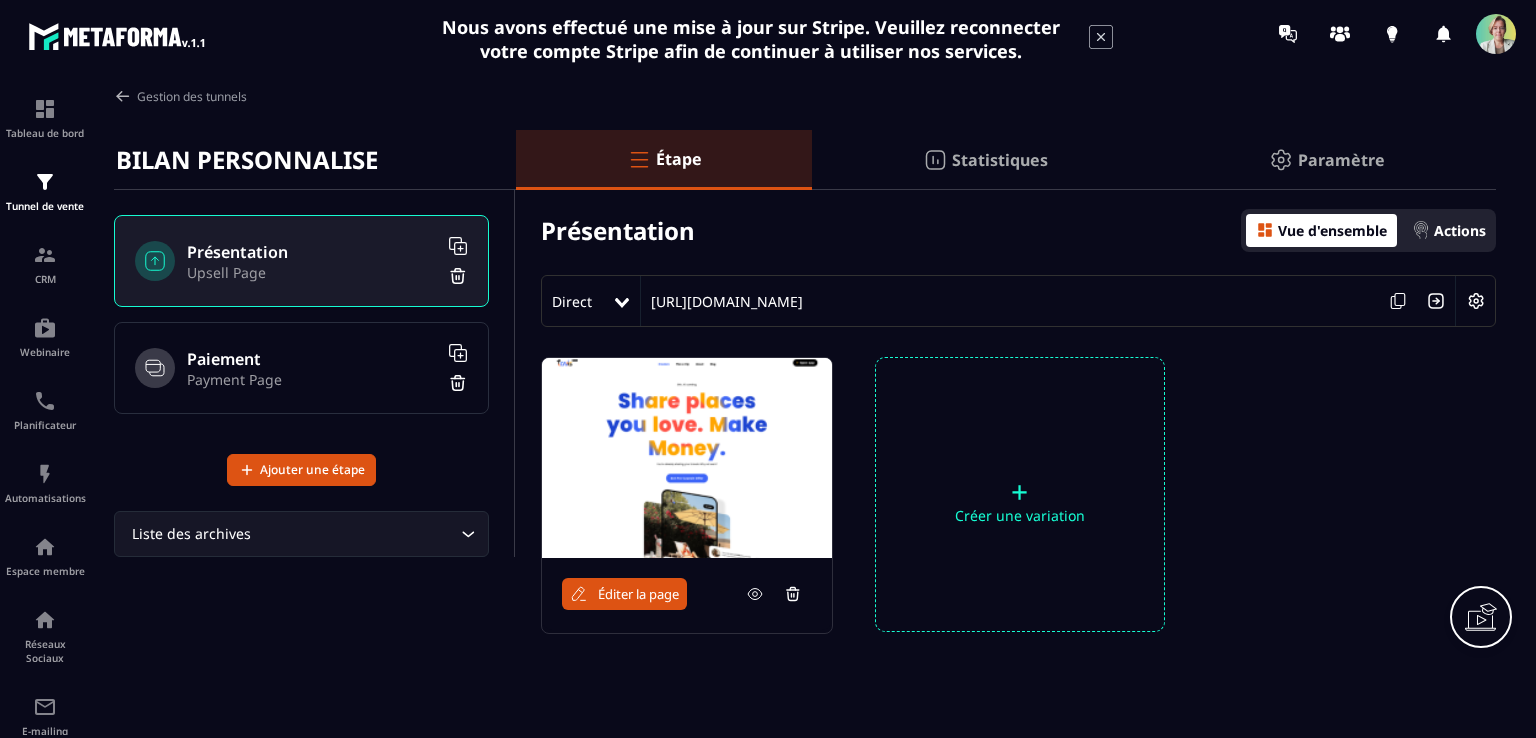 scroll, scrollTop: 0, scrollLeft: 0, axis: both 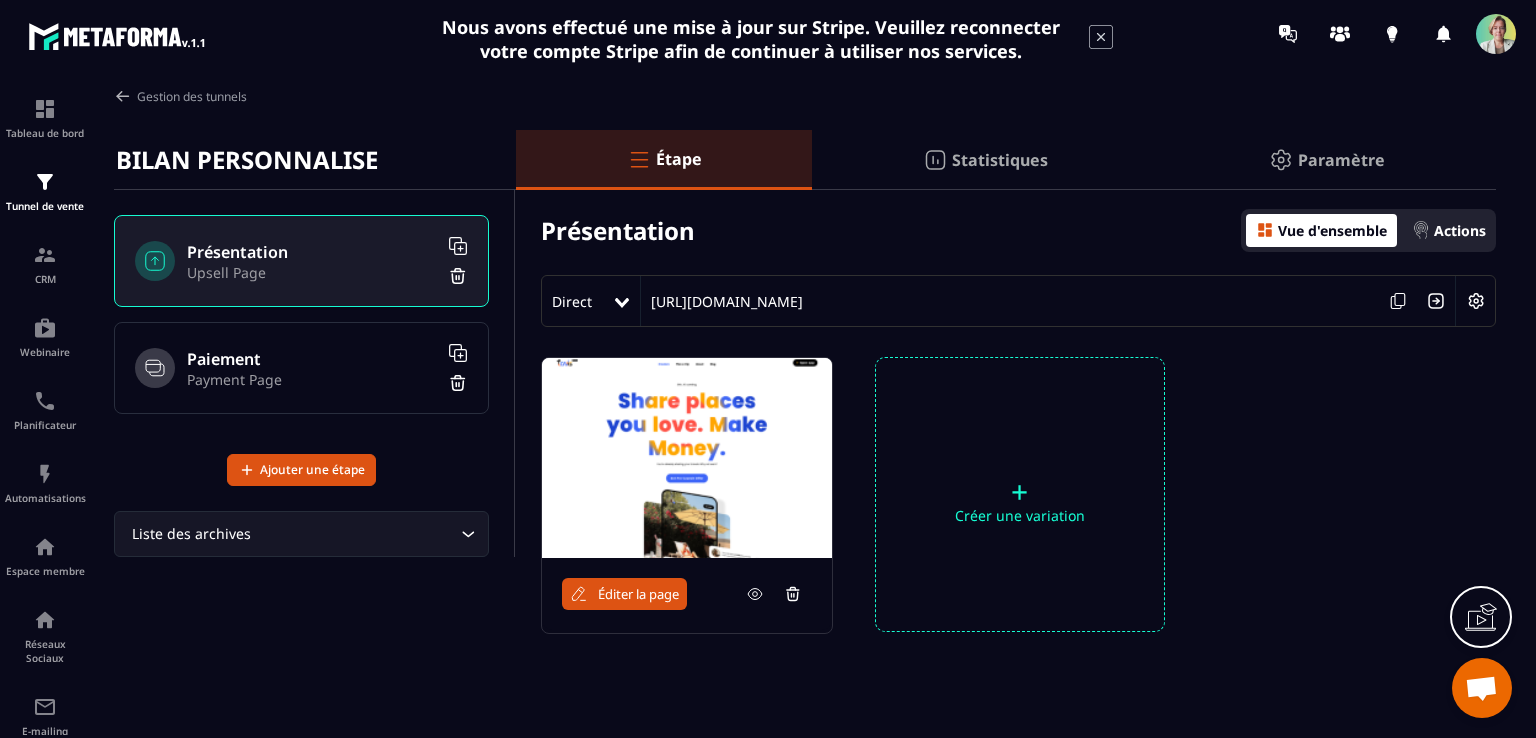 click on "Payment Page" at bounding box center (312, 379) 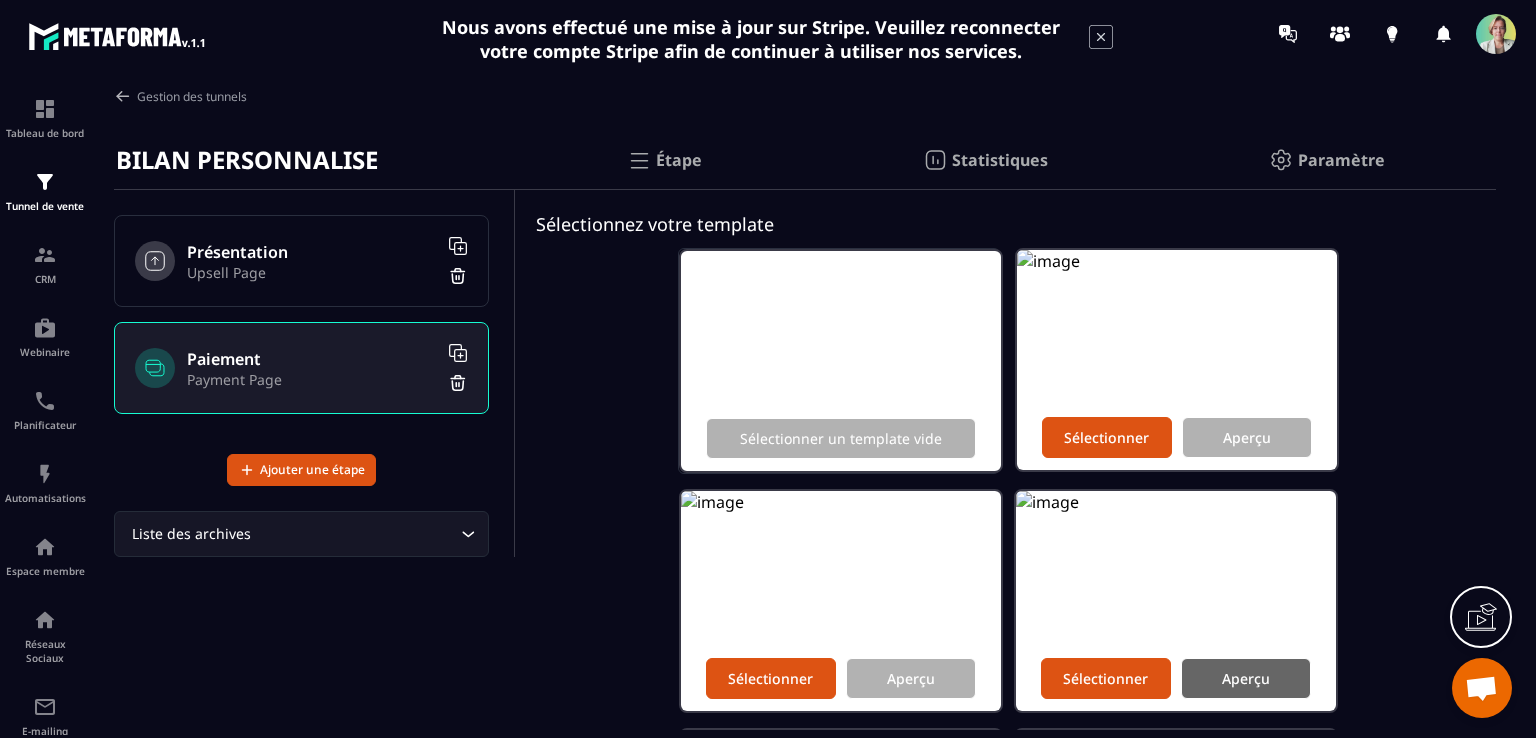 click on "Aperçu" at bounding box center (1246, 678) 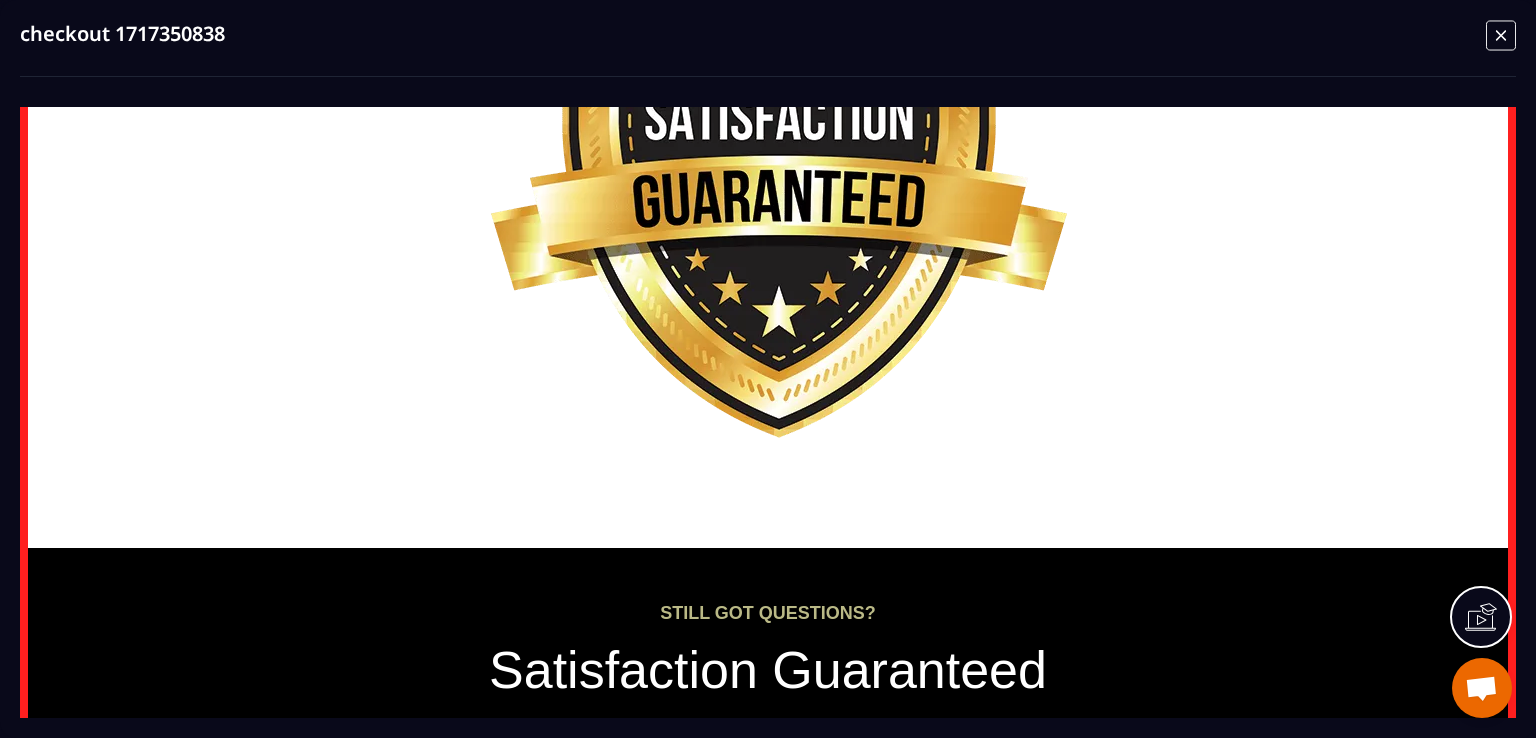 scroll, scrollTop: 1800, scrollLeft: 0, axis: vertical 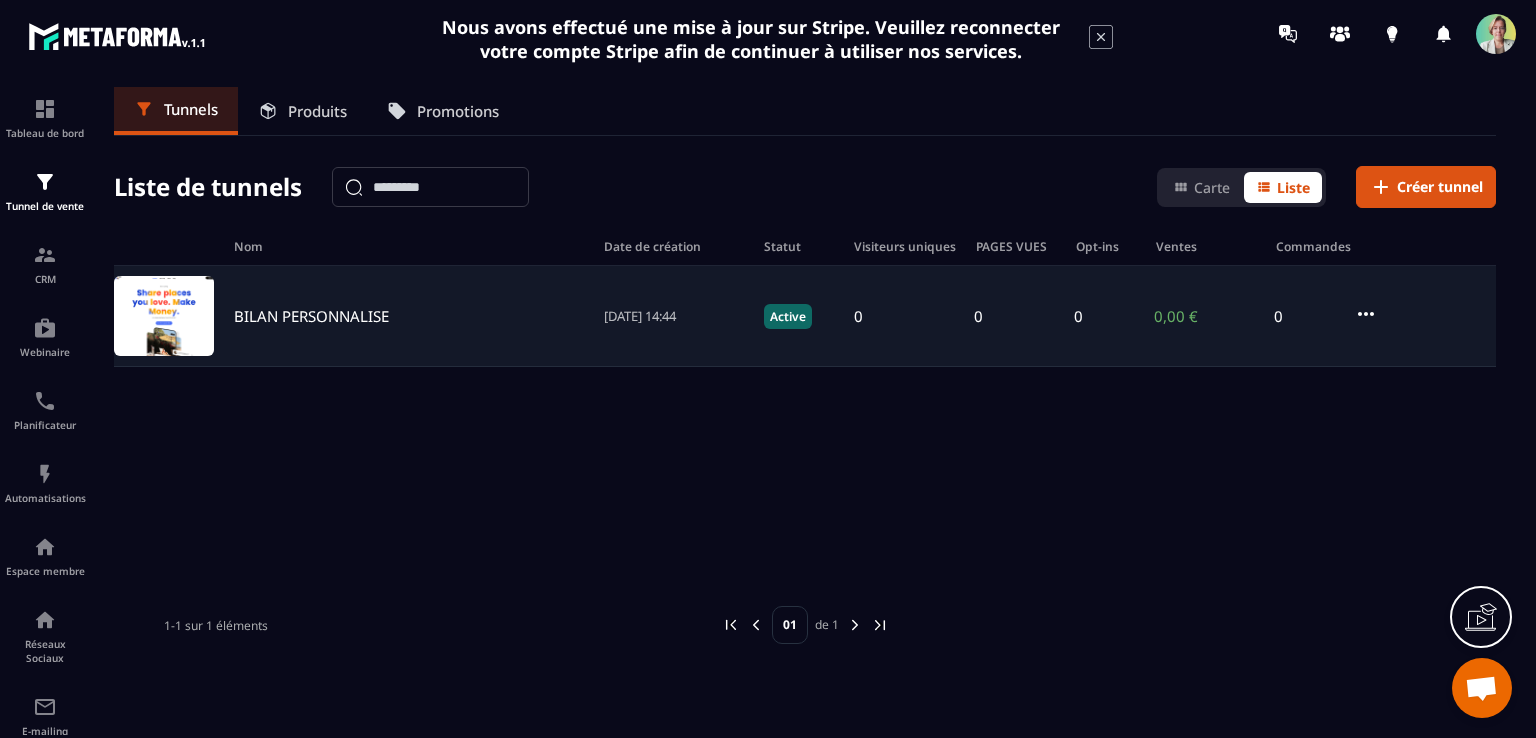 click on "BILAN PERSONNALISE" at bounding box center (311, 316) 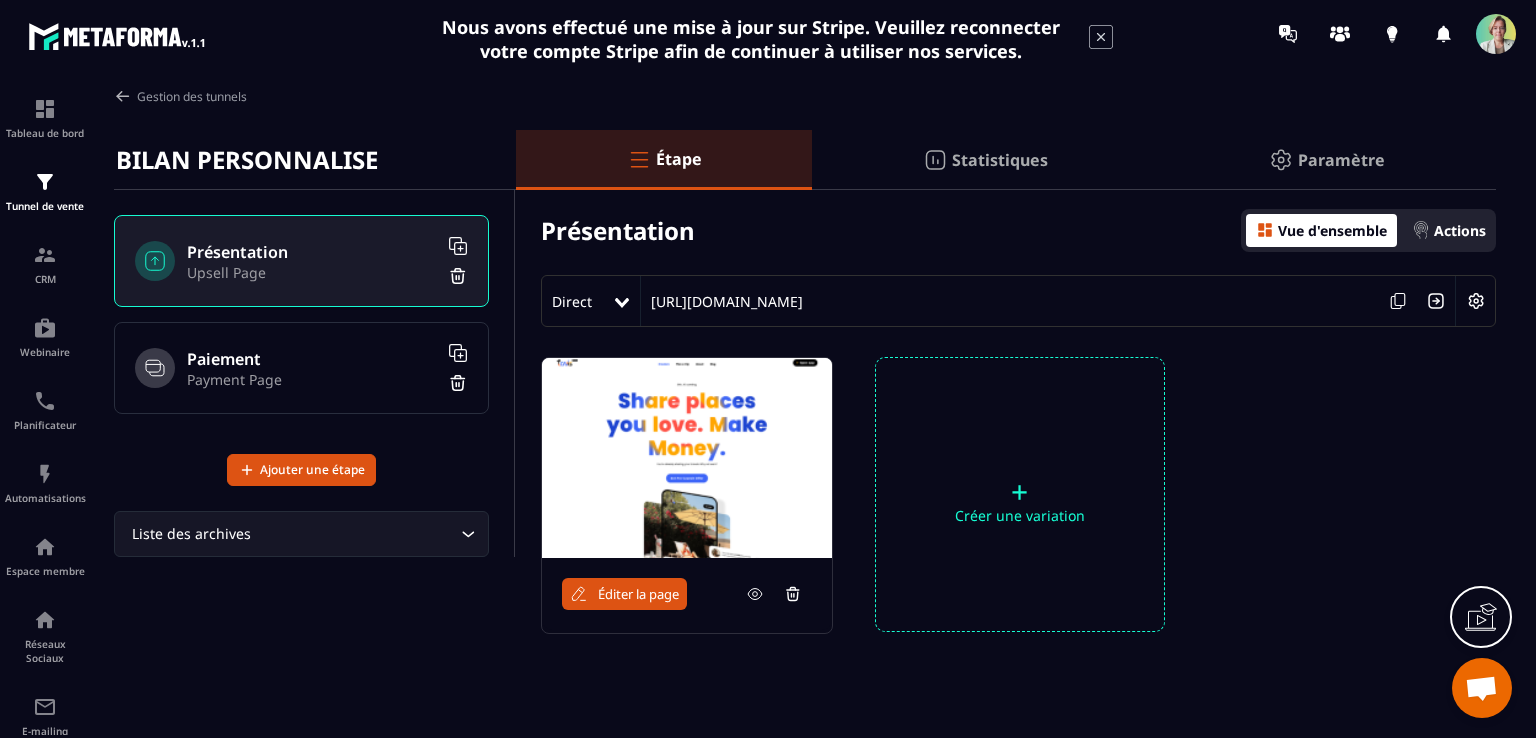 click on "Paiement" at bounding box center [312, 359] 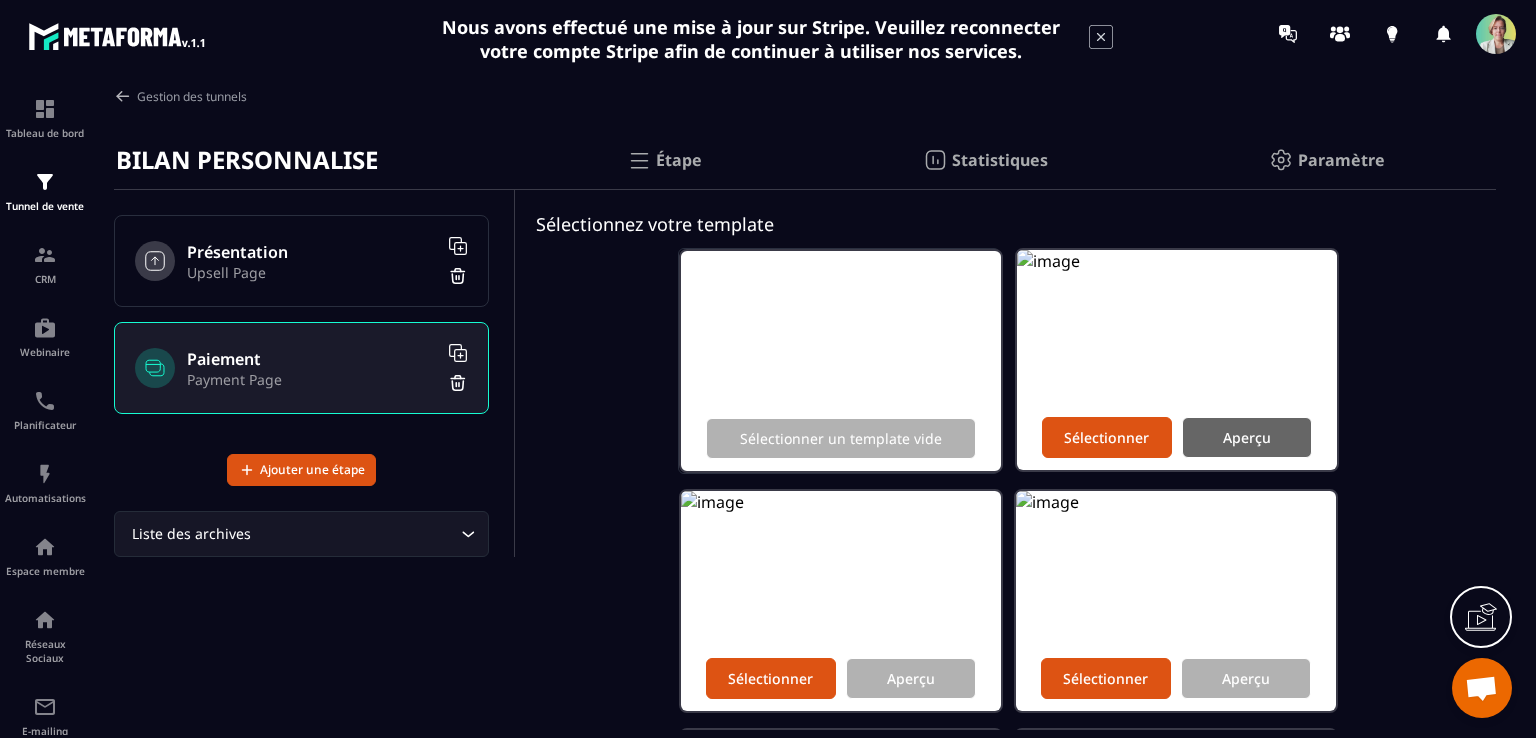click on "Aperçu" at bounding box center (1247, 437) 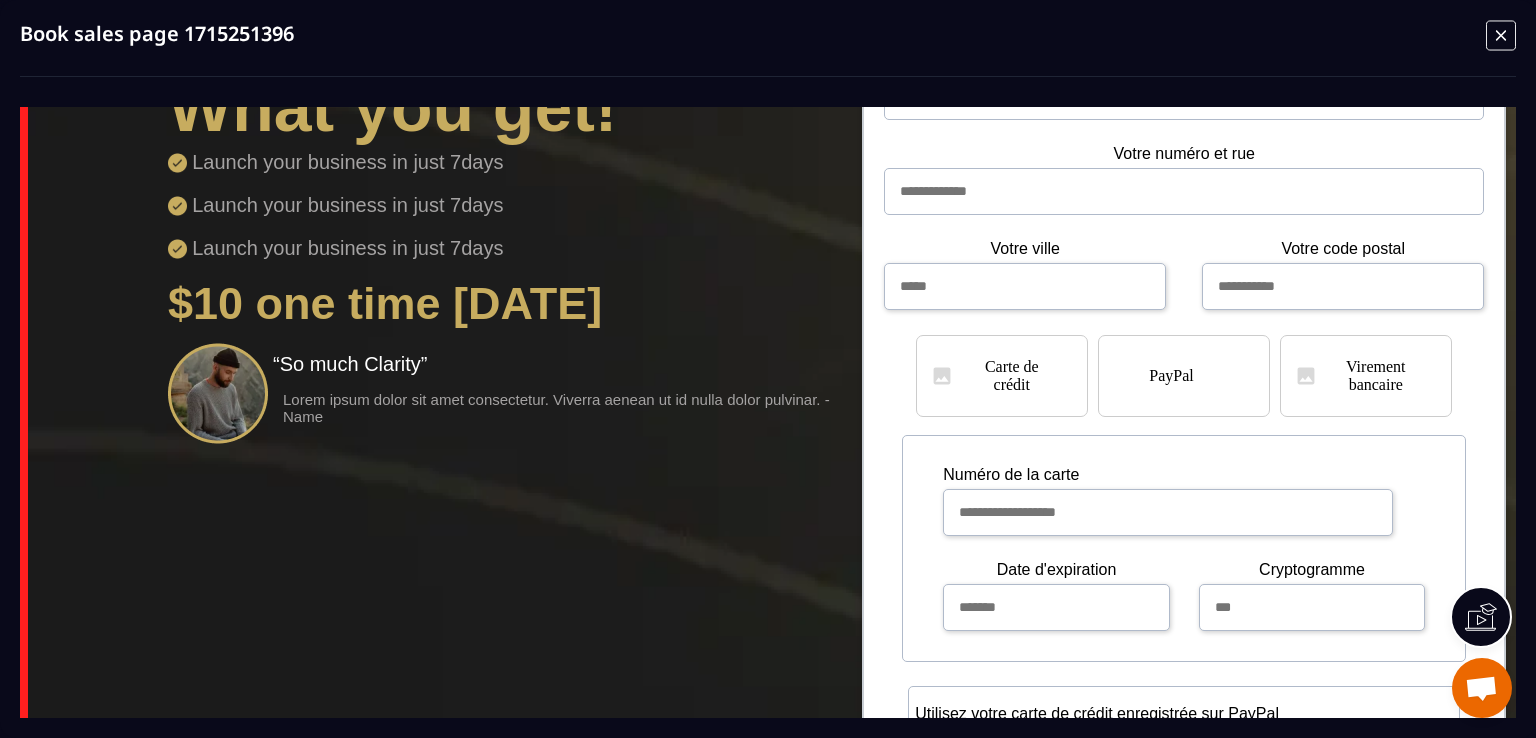 scroll, scrollTop: 1200, scrollLeft: 0, axis: vertical 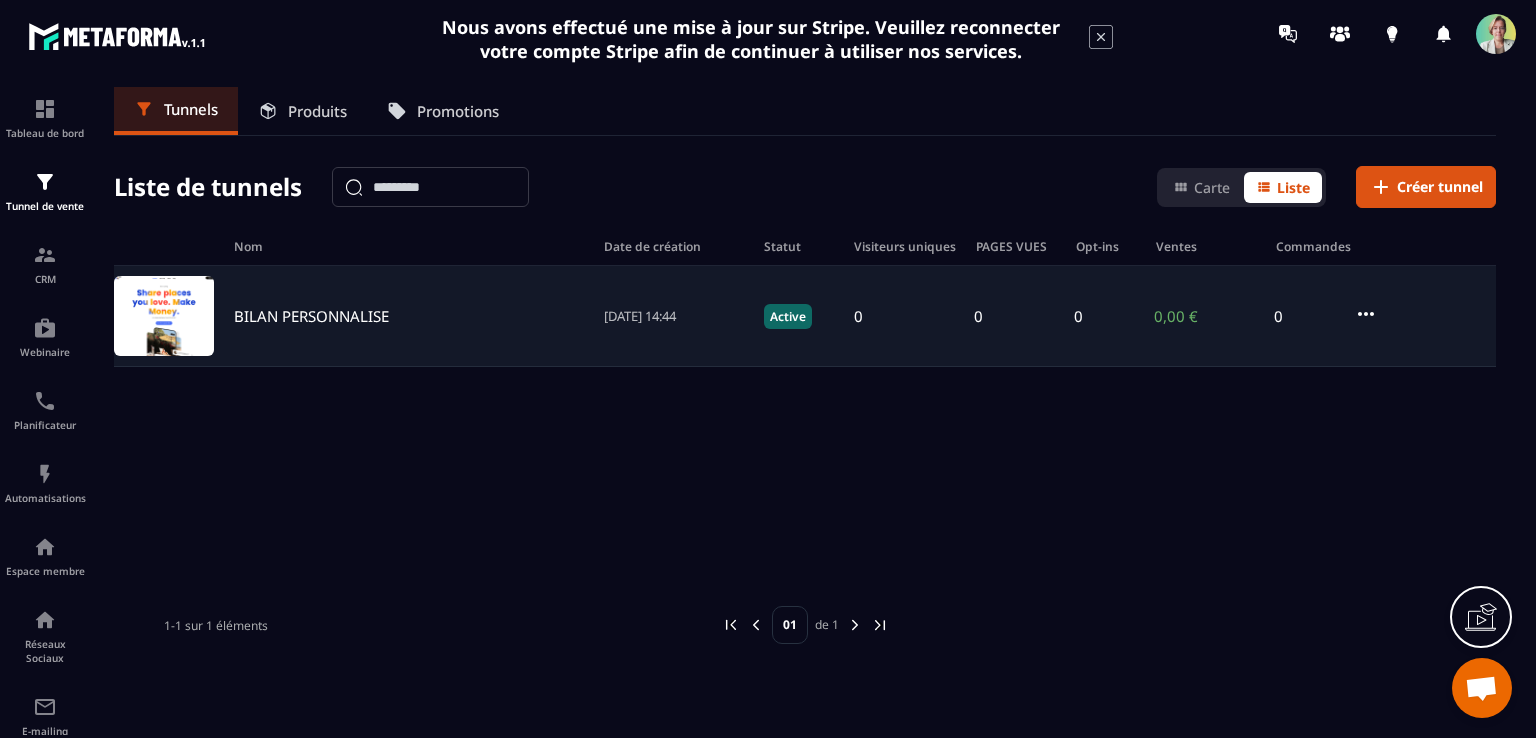 click on "BILAN PERSONNALISE" at bounding box center (311, 316) 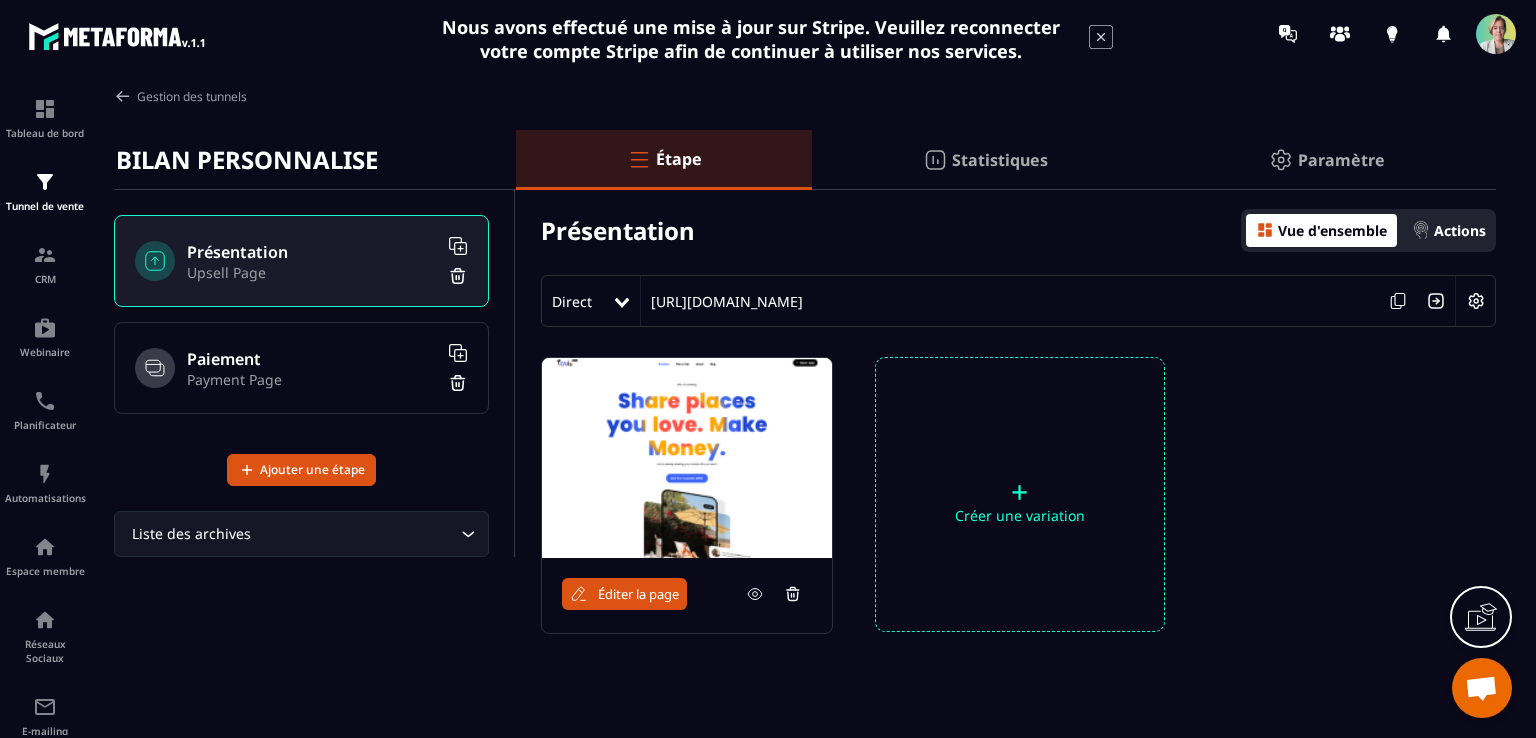 click on "Paiement" at bounding box center [312, 359] 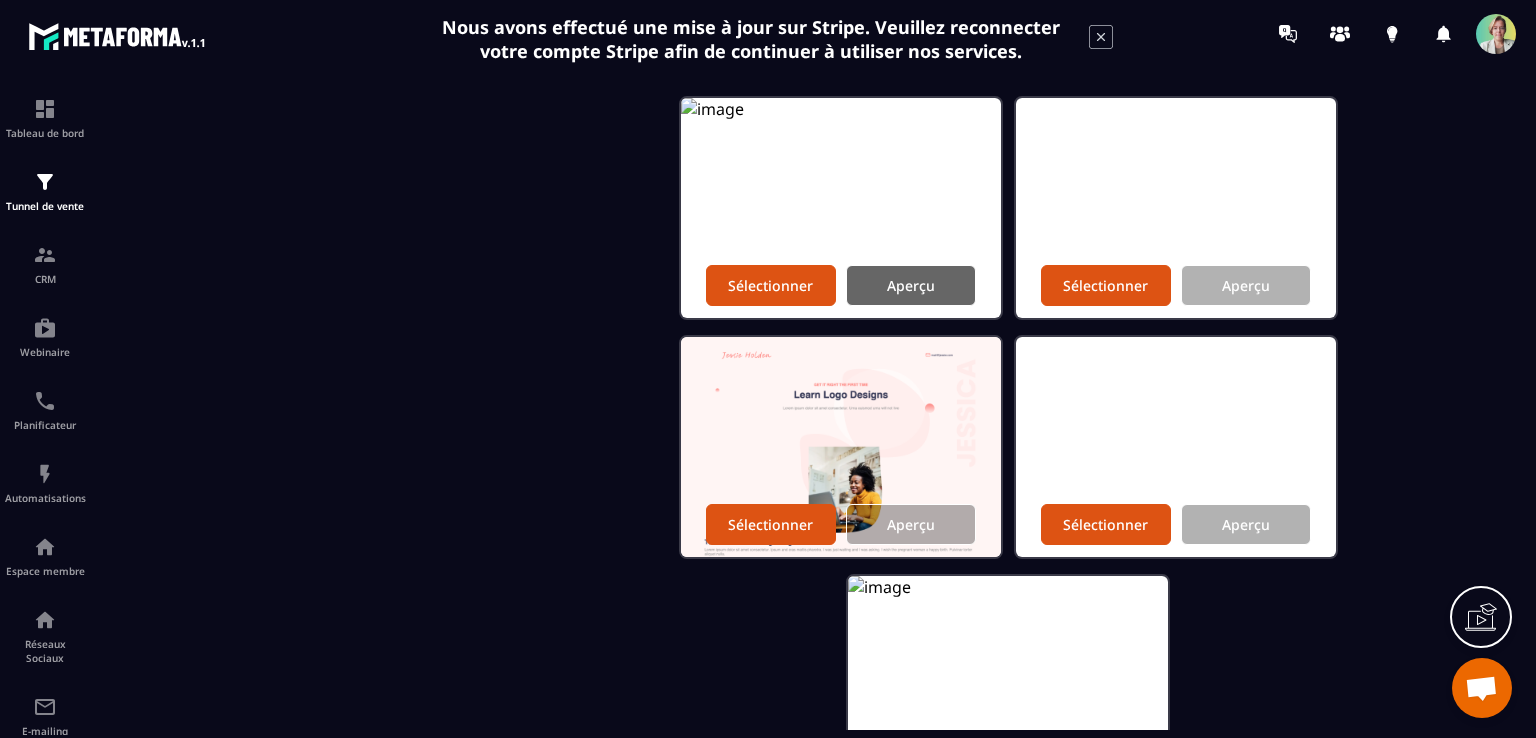 scroll, scrollTop: 776, scrollLeft: 0, axis: vertical 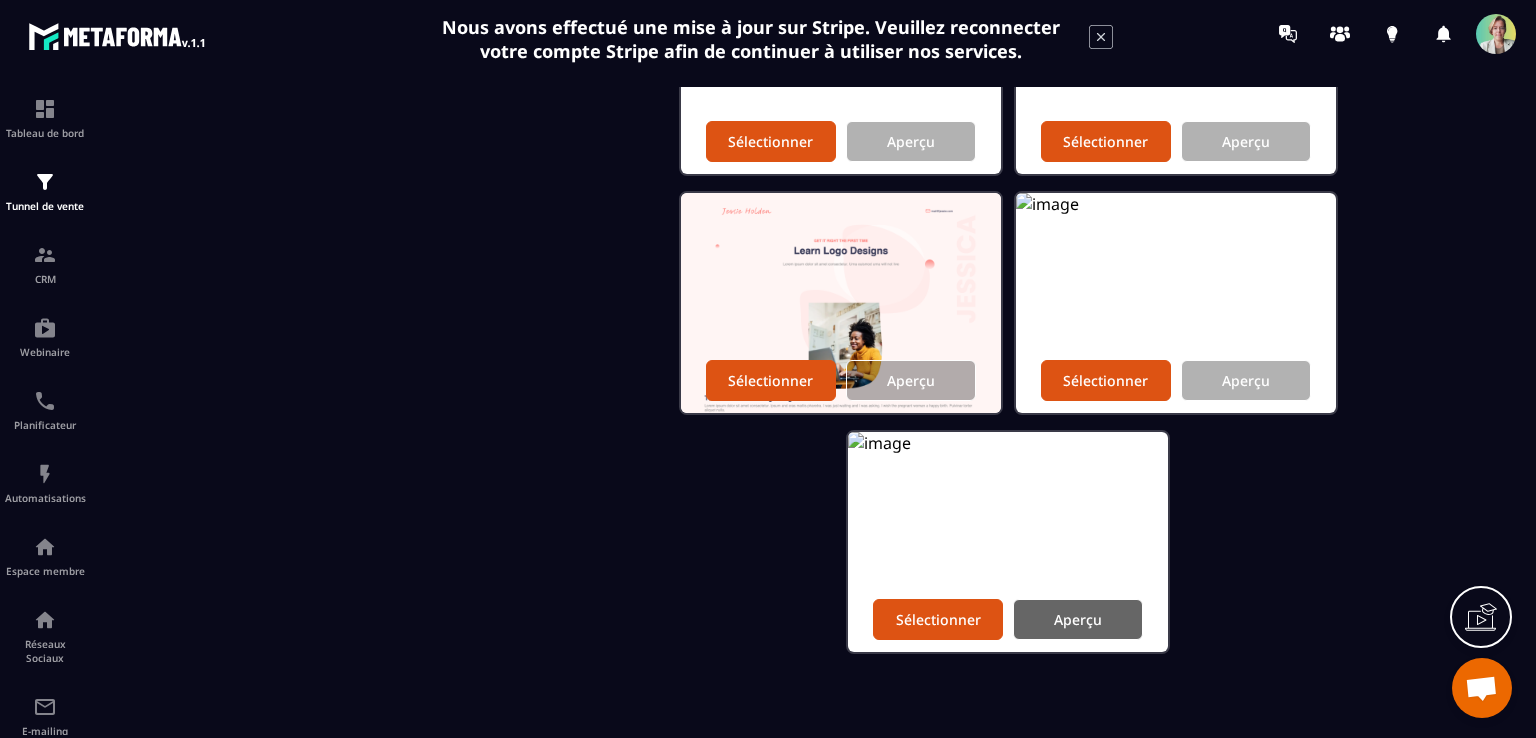 click on "Aperçu" at bounding box center (1078, 619) 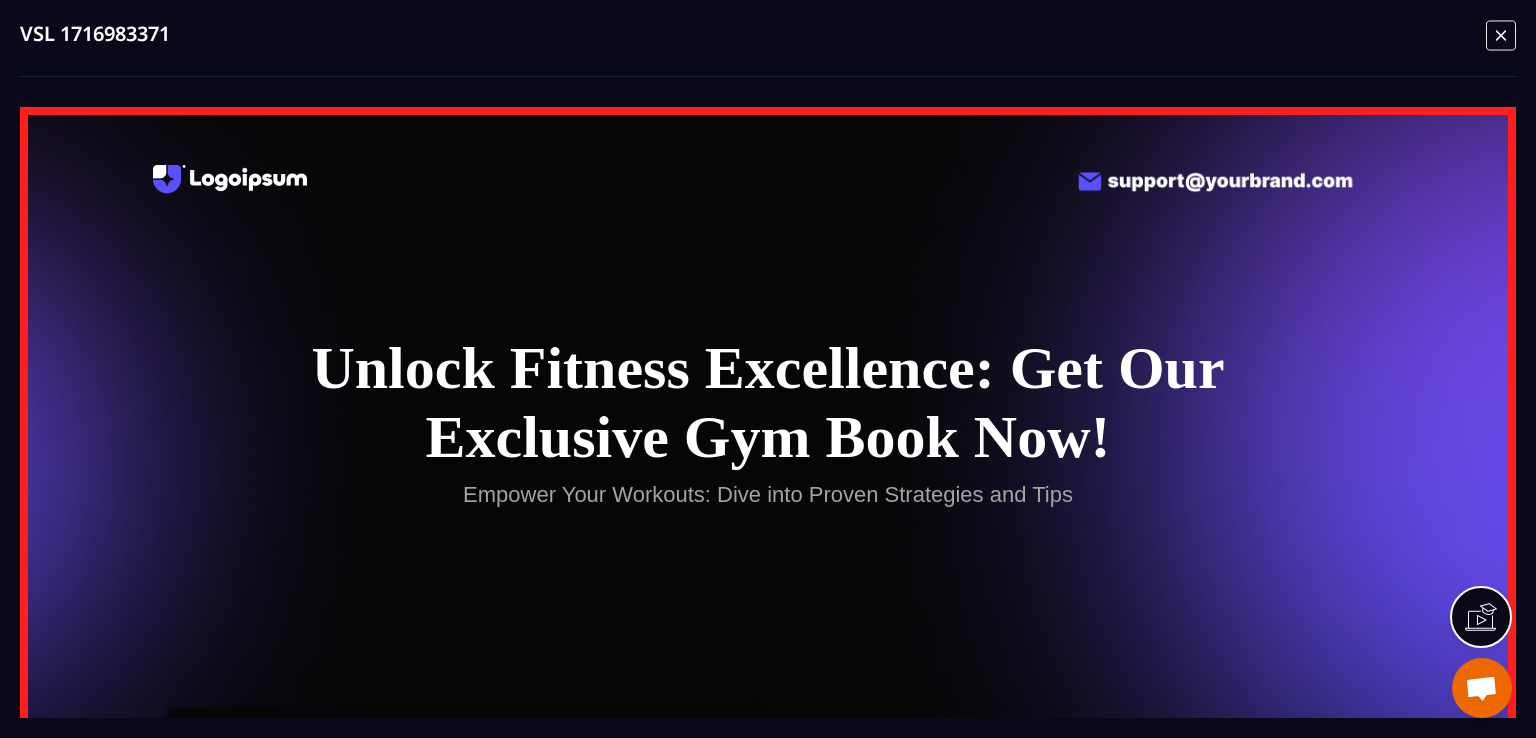 scroll, scrollTop: 0, scrollLeft: 0, axis: both 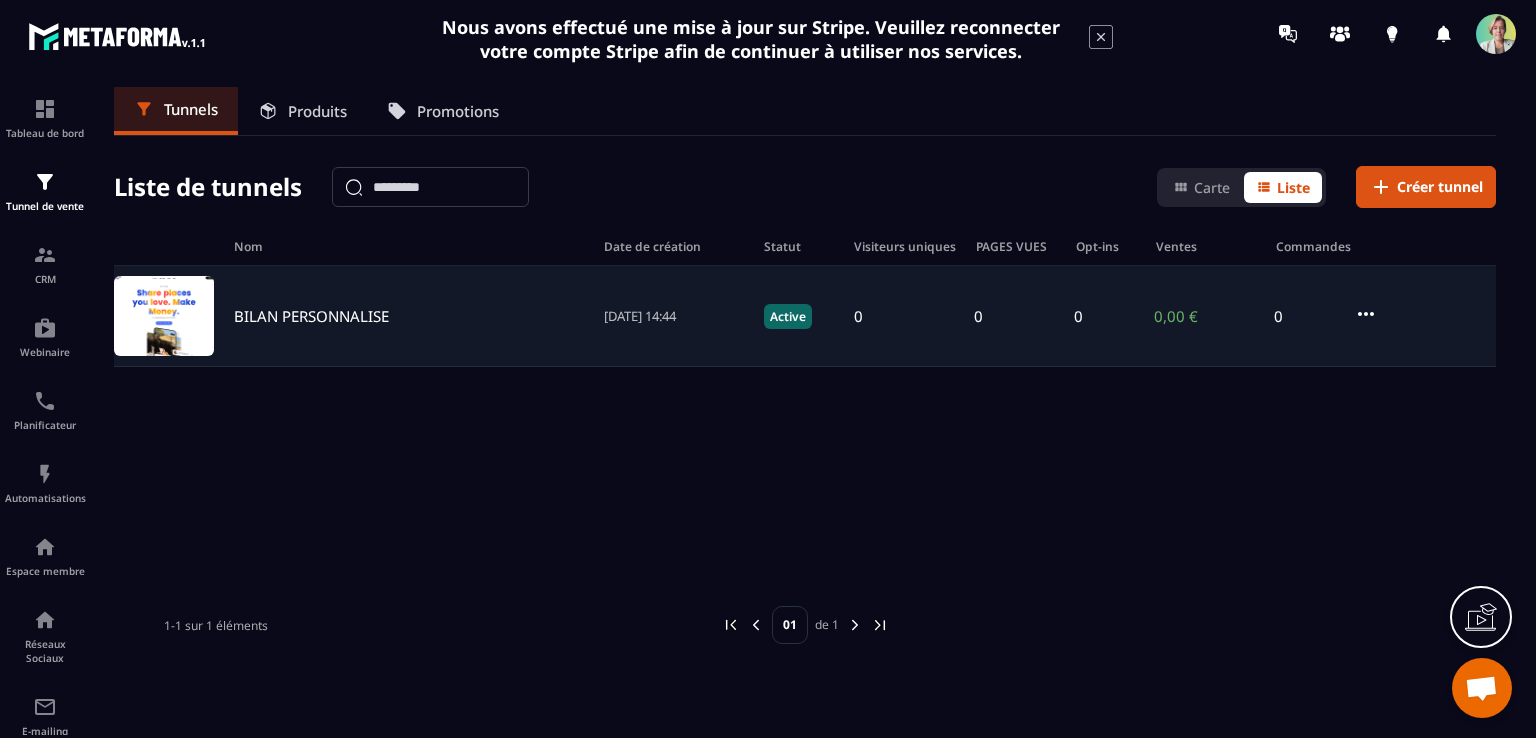 click on "BILAN PERSONNALISE [DATE] 14:44 Active 0 0 0 0,00 € 0" 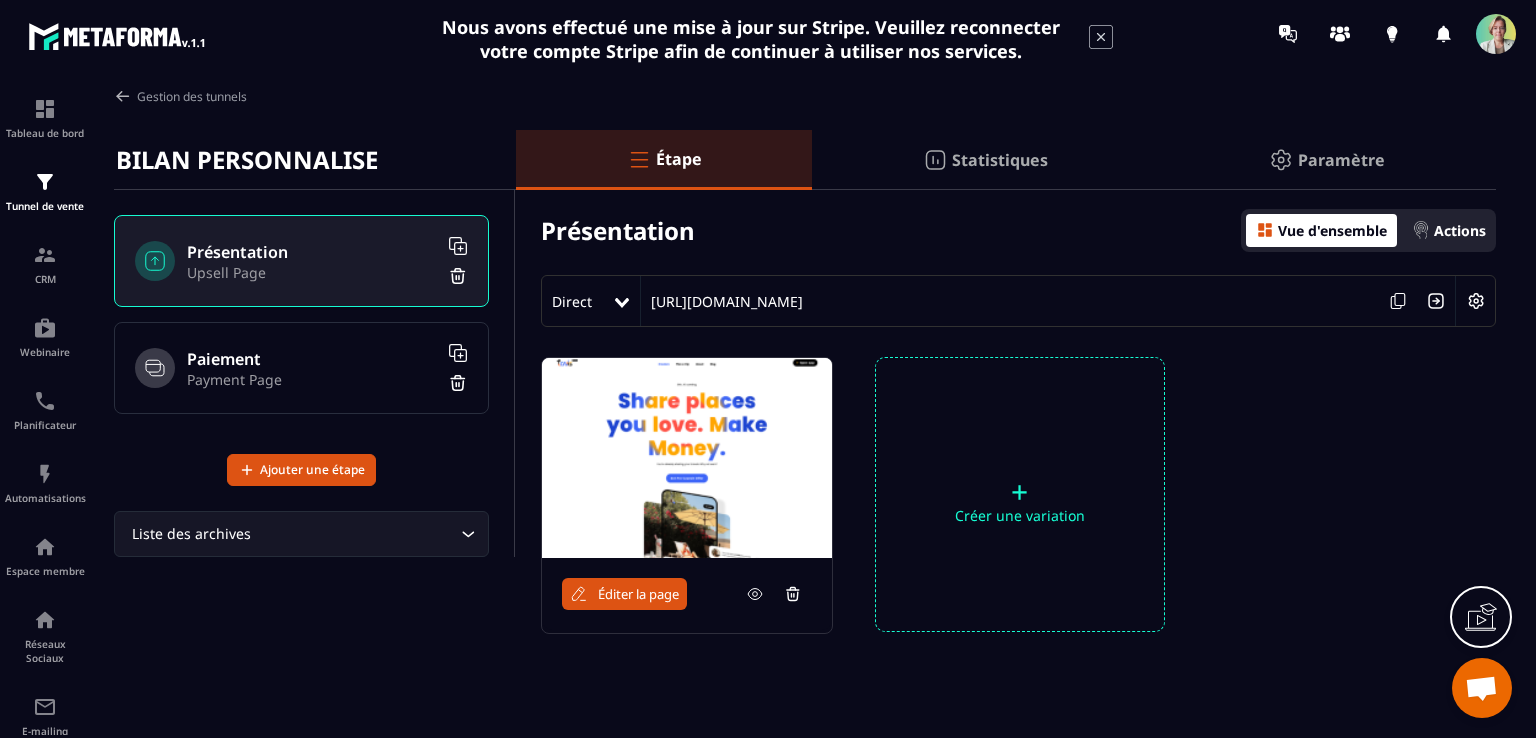 click on "Paiement" at bounding box center (312, 359) 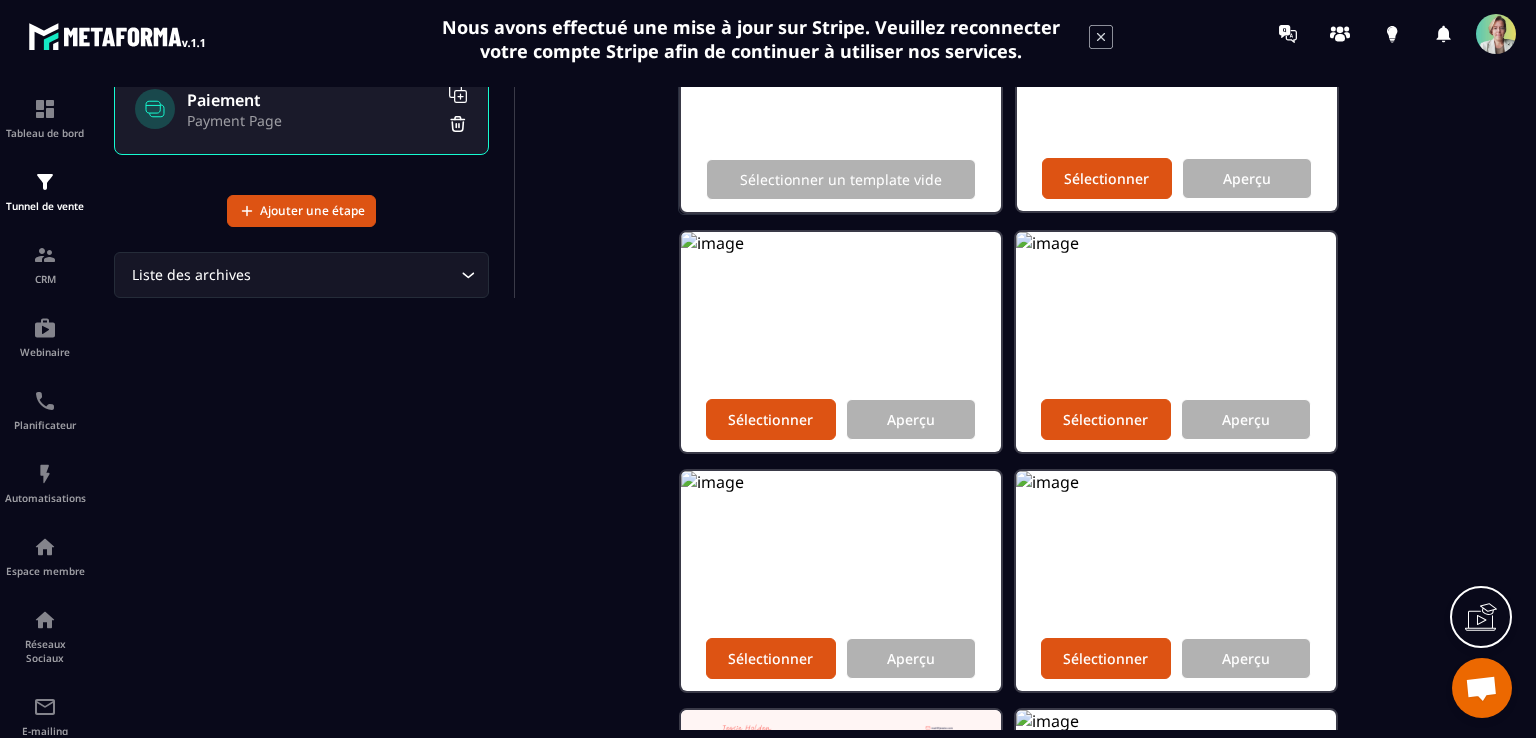 scroll, scrollTop: 776, scrollLeft: 0, axis: vertical 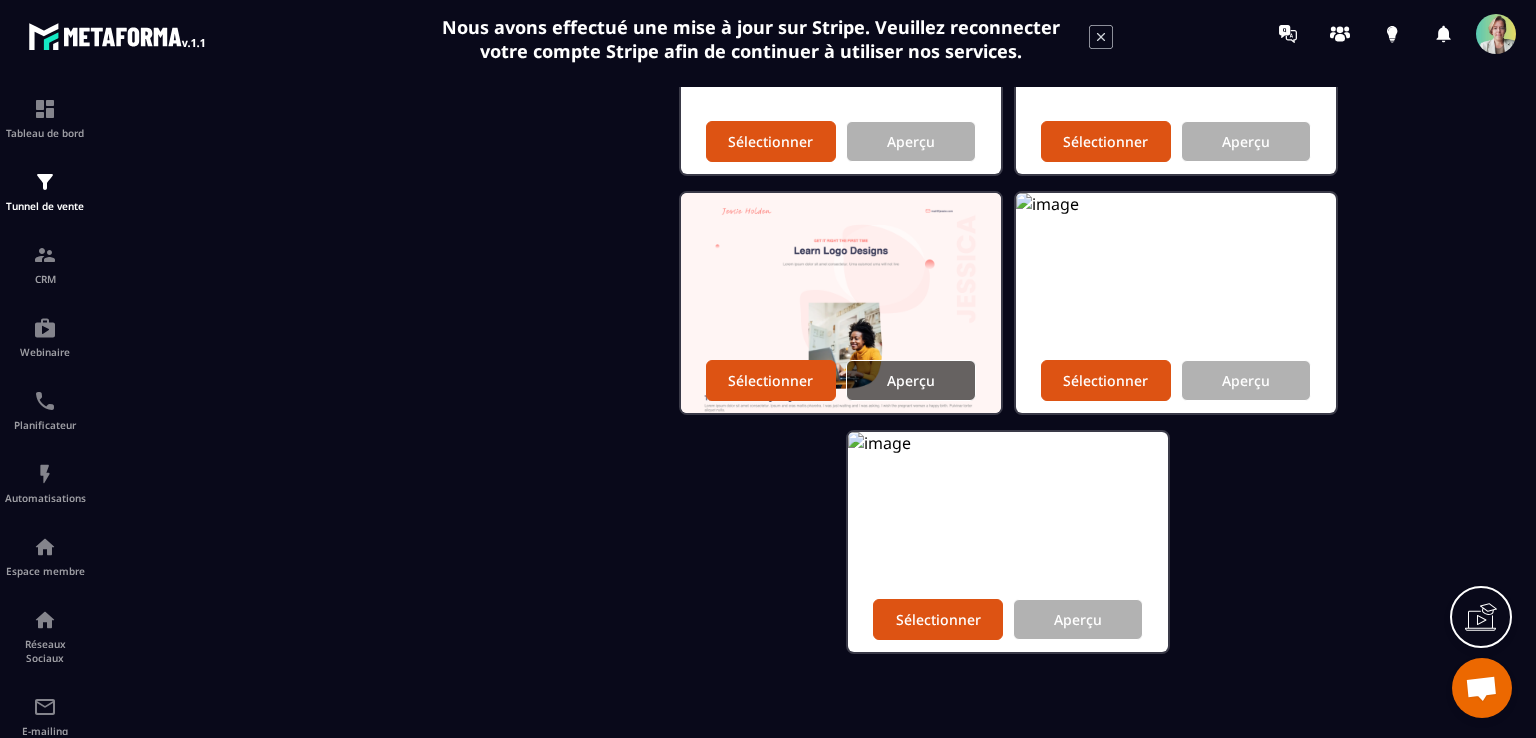 click on "Aperçu" at bounding box center [911, 380] 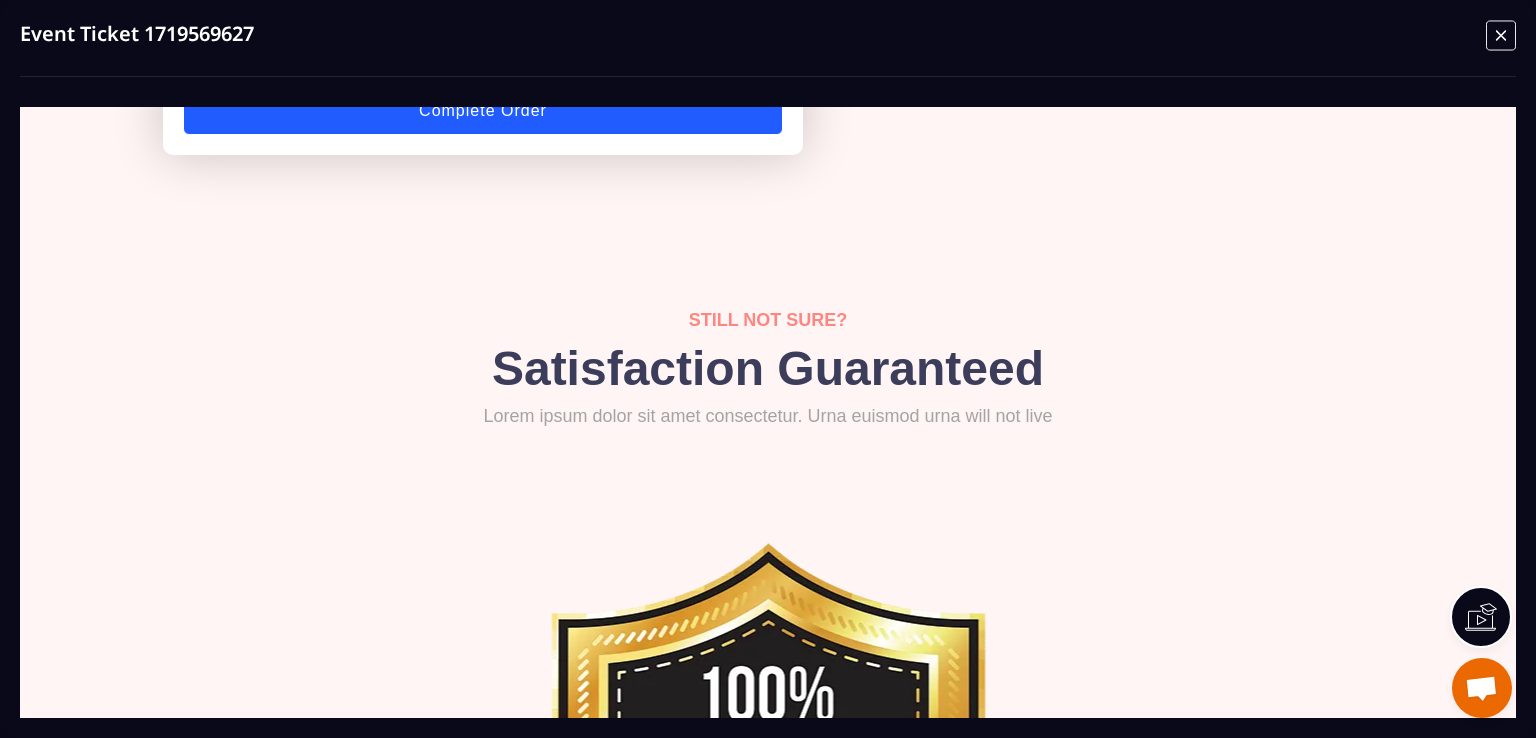 scroll, scrollTop: 1700, scrollLeft: 0, axis: vertical 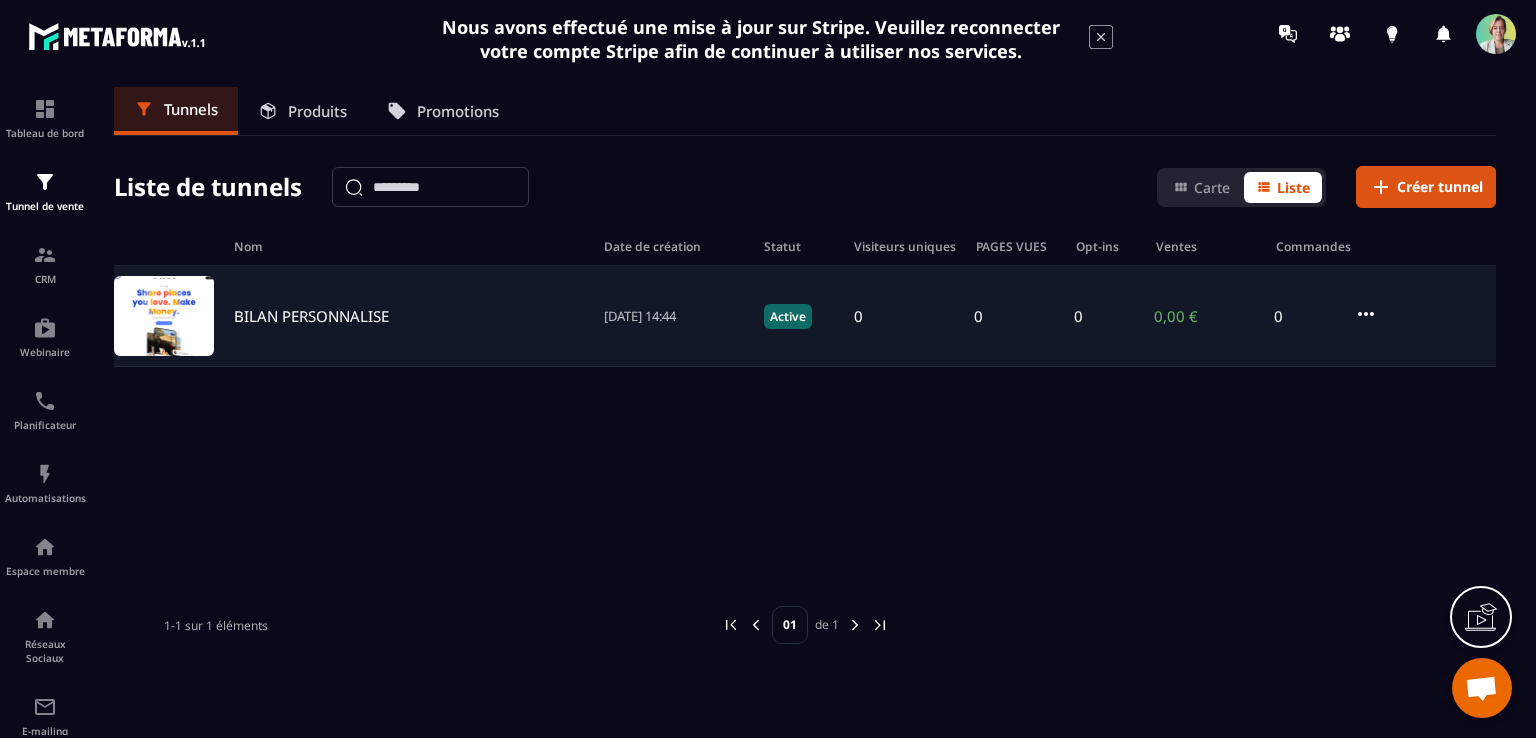 click on "BILAN PERSONNALISE" at bounding box center (311, 316) 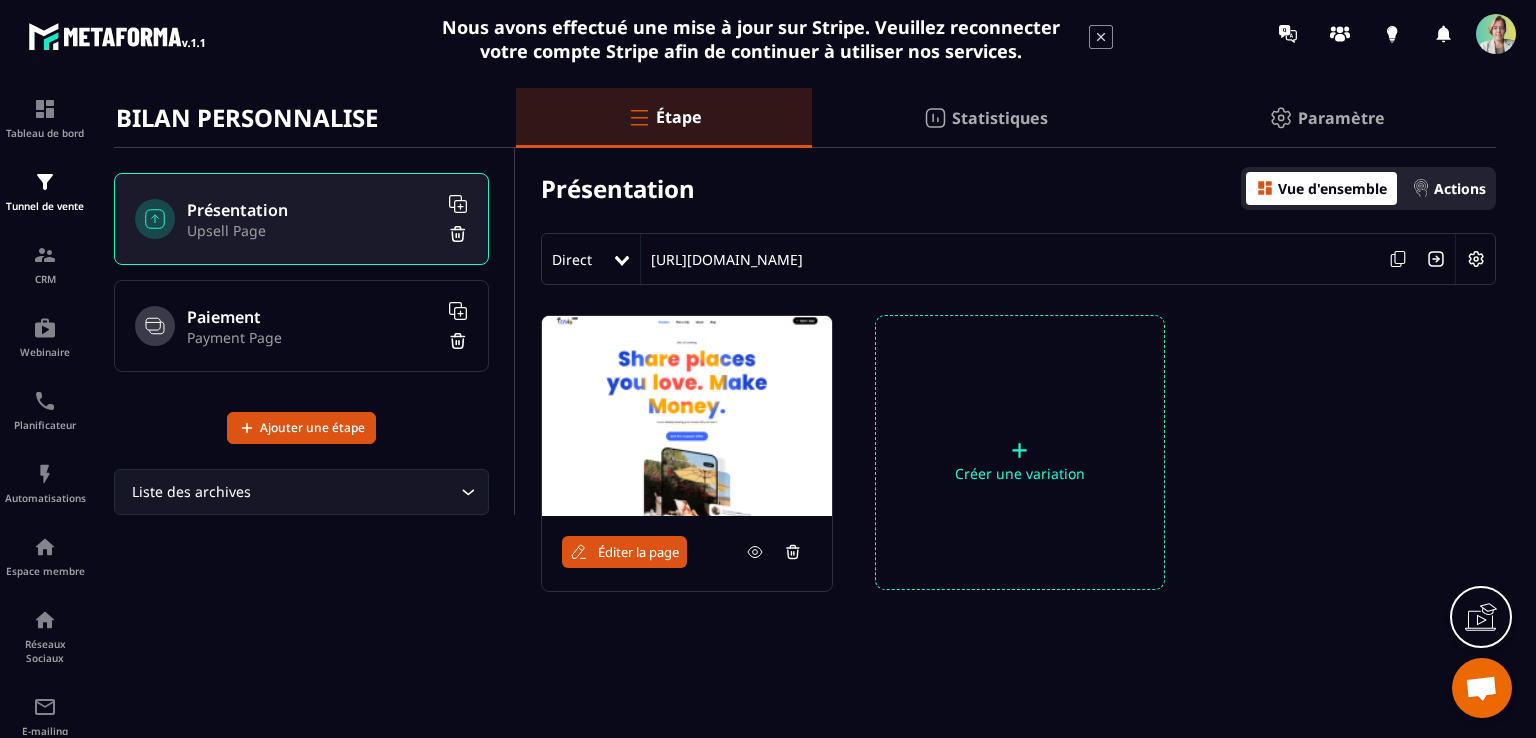 scroll, scrollTop: 62, scrollLeft: 0, axis: vertical 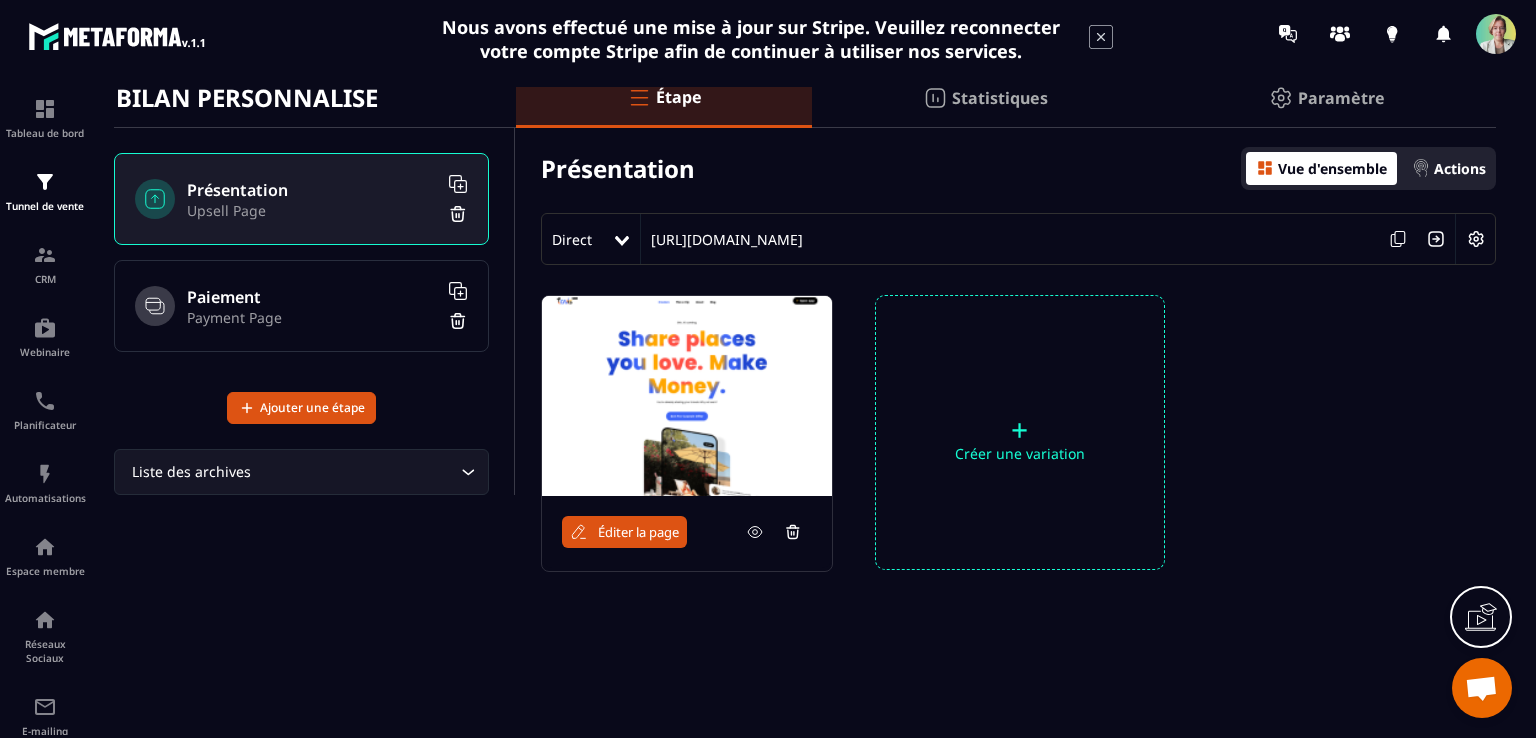 drag, startPoint x: 319, startPoint y: 309, endPoint x: 383, endPoint y: 305, distance: 64.12488 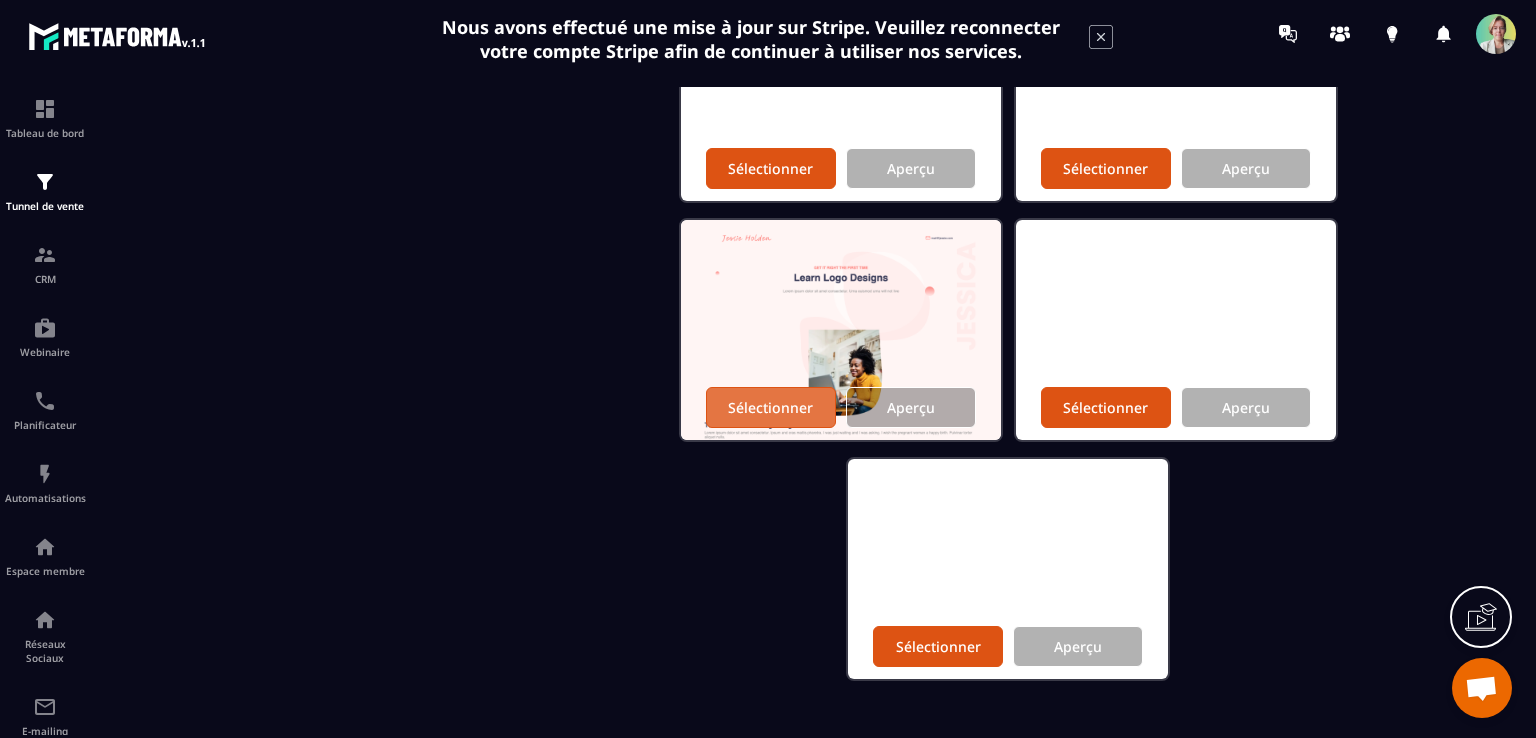 scroll, scrollTop: 776, scrollLeft: 0, axis: vertical 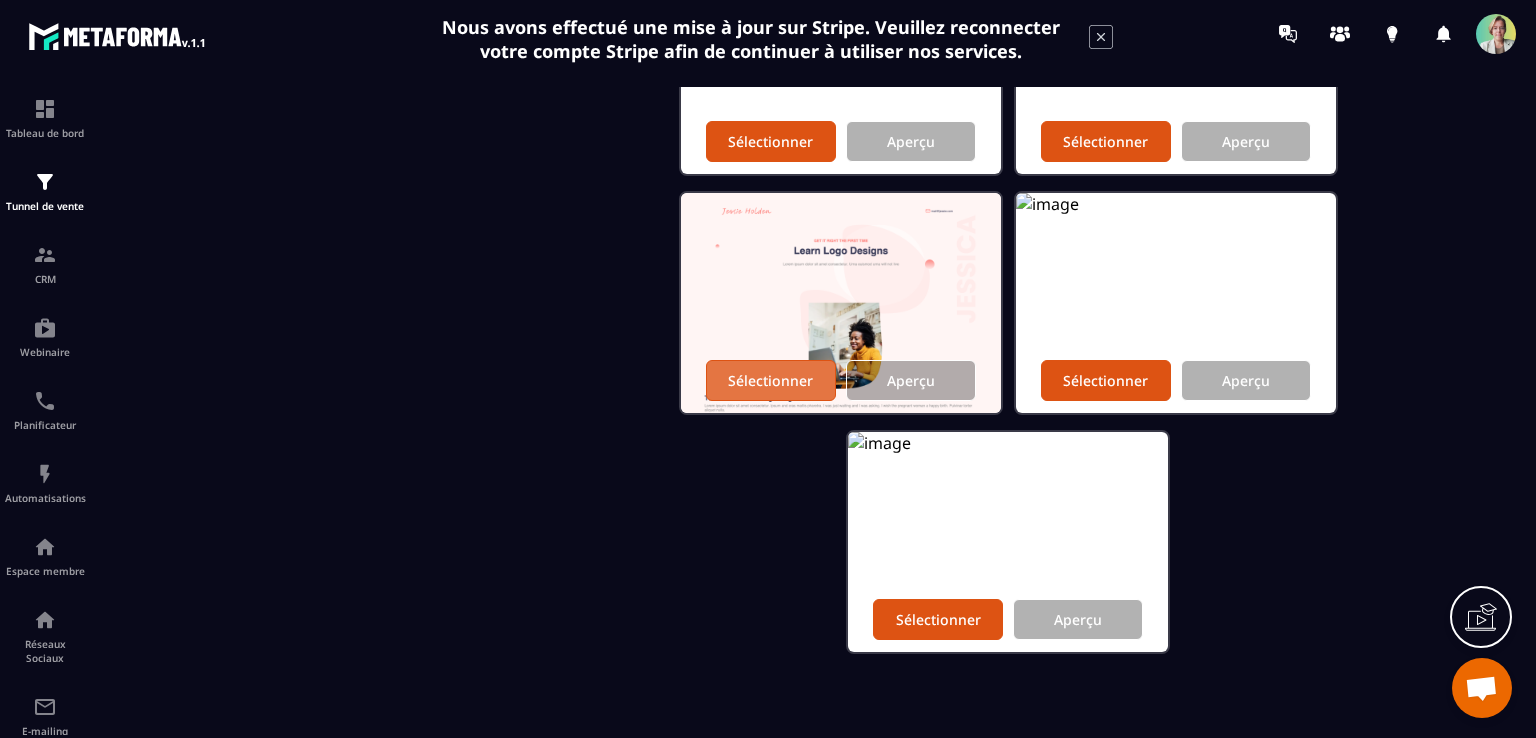 click on "Sélectionner" at bounding box center (771, 380) 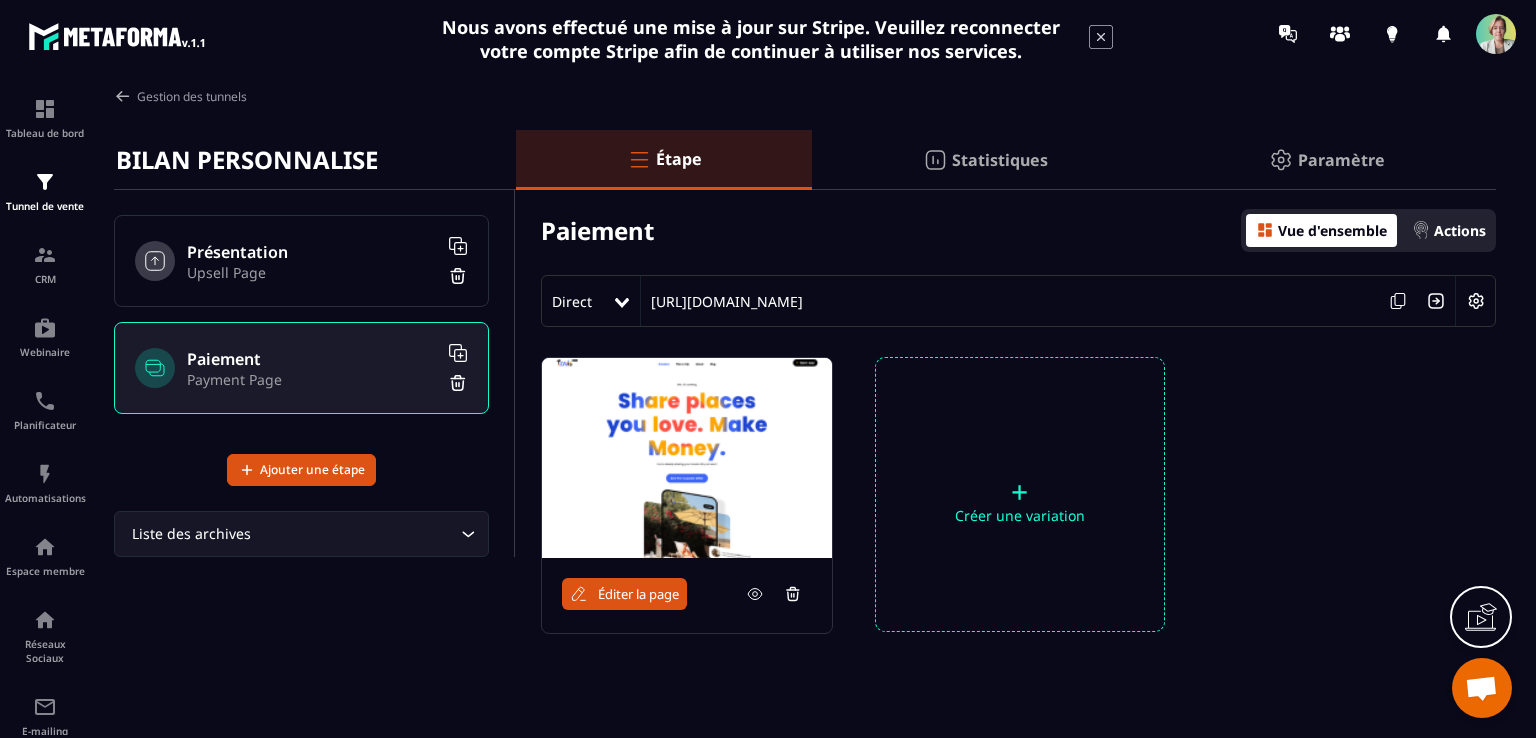 click on "Paiement" at bounding box center [312, 359] 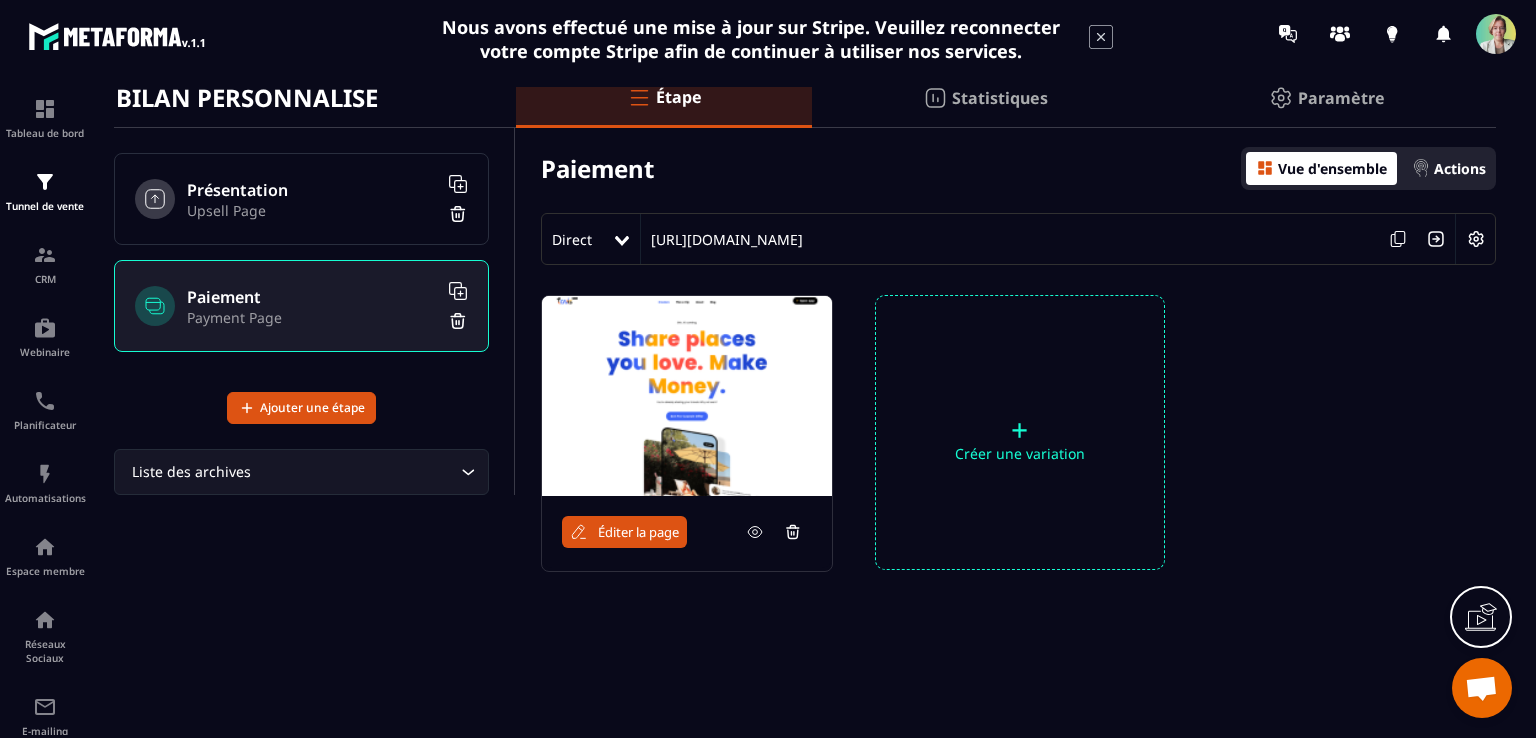 click at bounding box center (687, 396) 